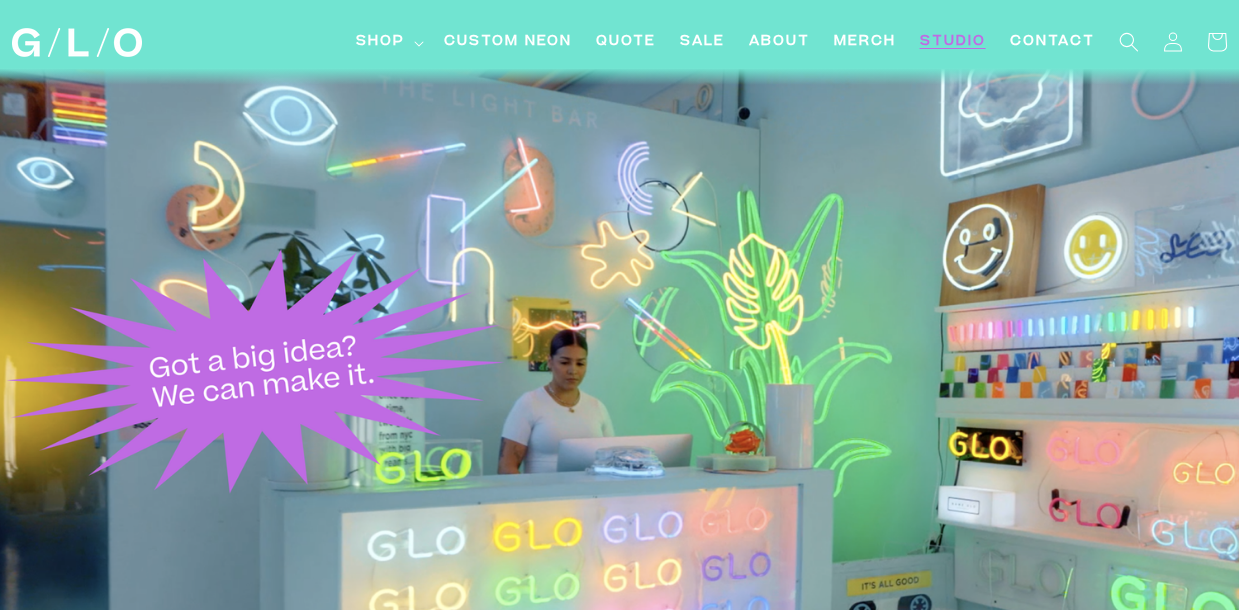 scroll, scrollTop: 0, scrollLeft: 0, axis: both 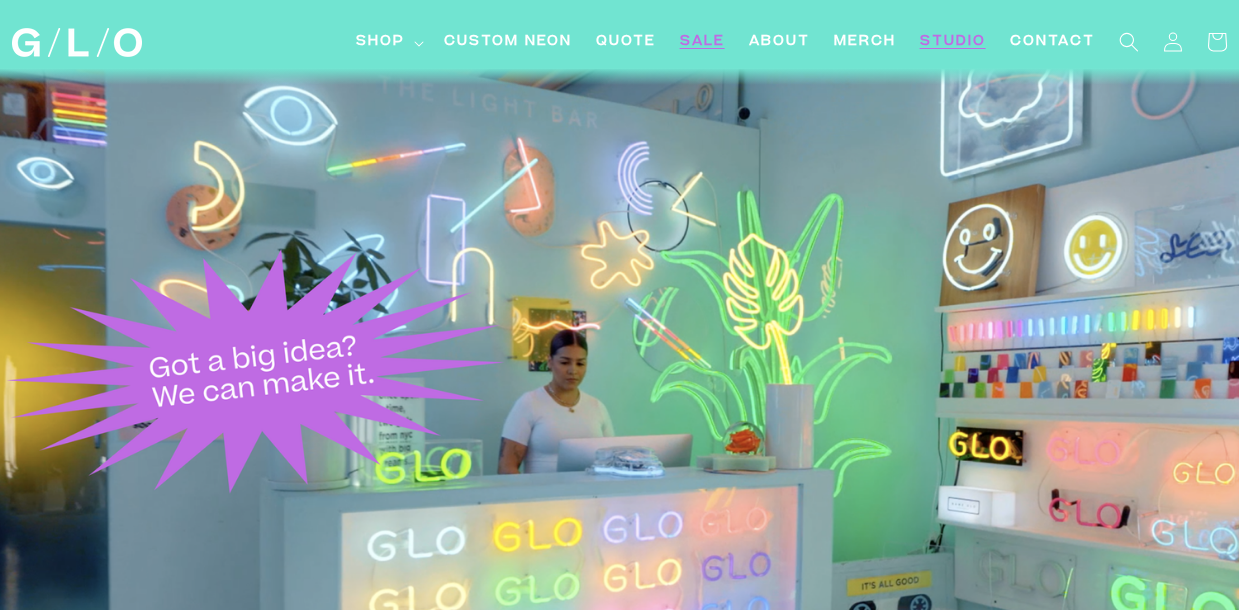 click on "SALE" at bounding box center [702, 42] 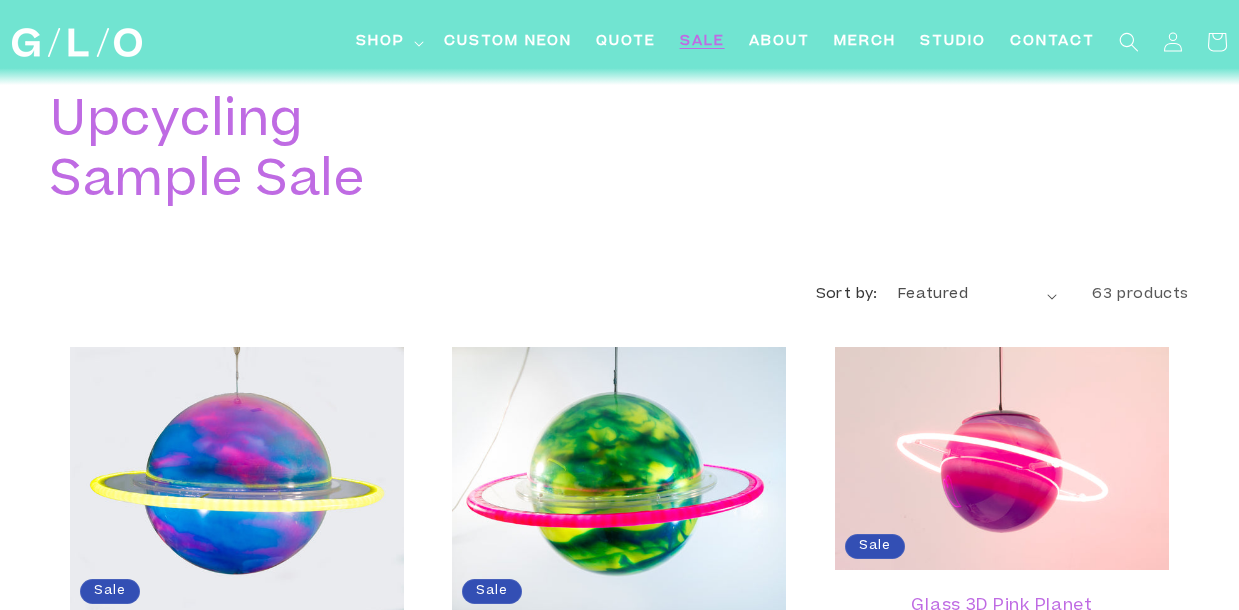 scroll, scrollTop: 77, scrollLeft: 0, axis: vertical 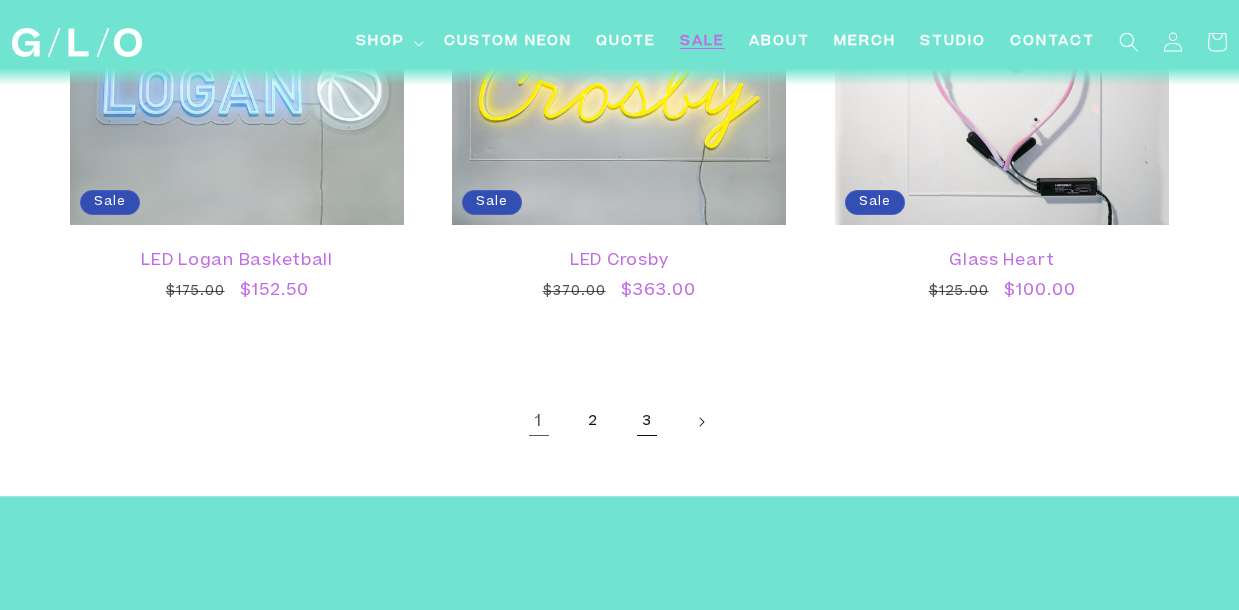 click on "3" at bounding box center [647, 422] 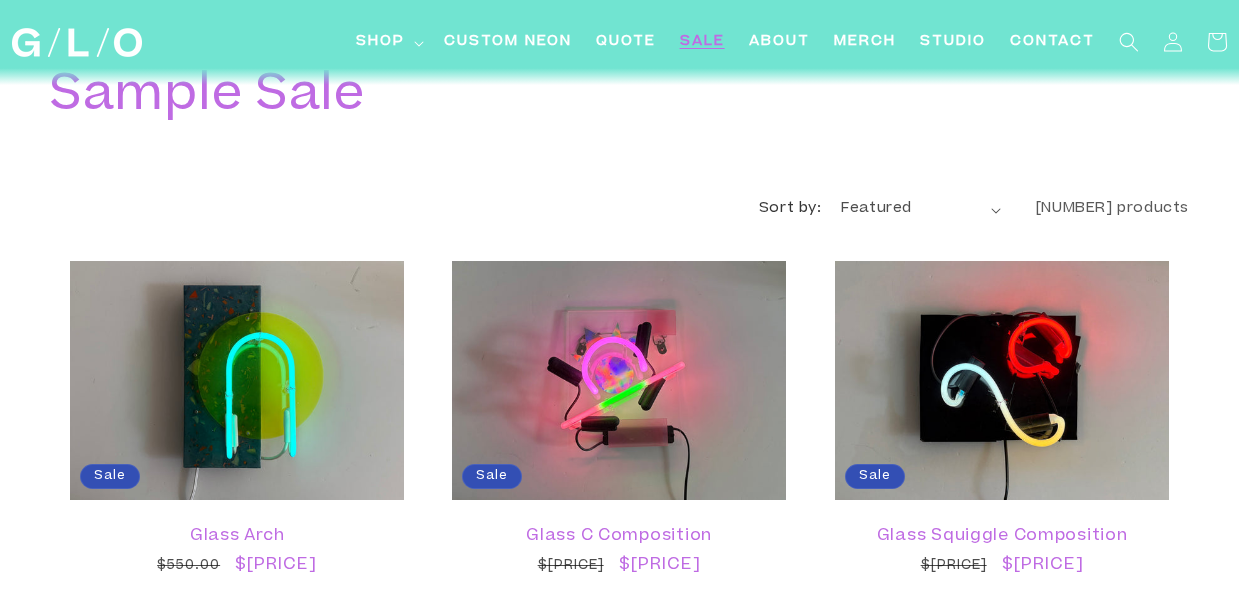 scroll, scrollTop: 86, scrollLeft: 0, axis: vertical 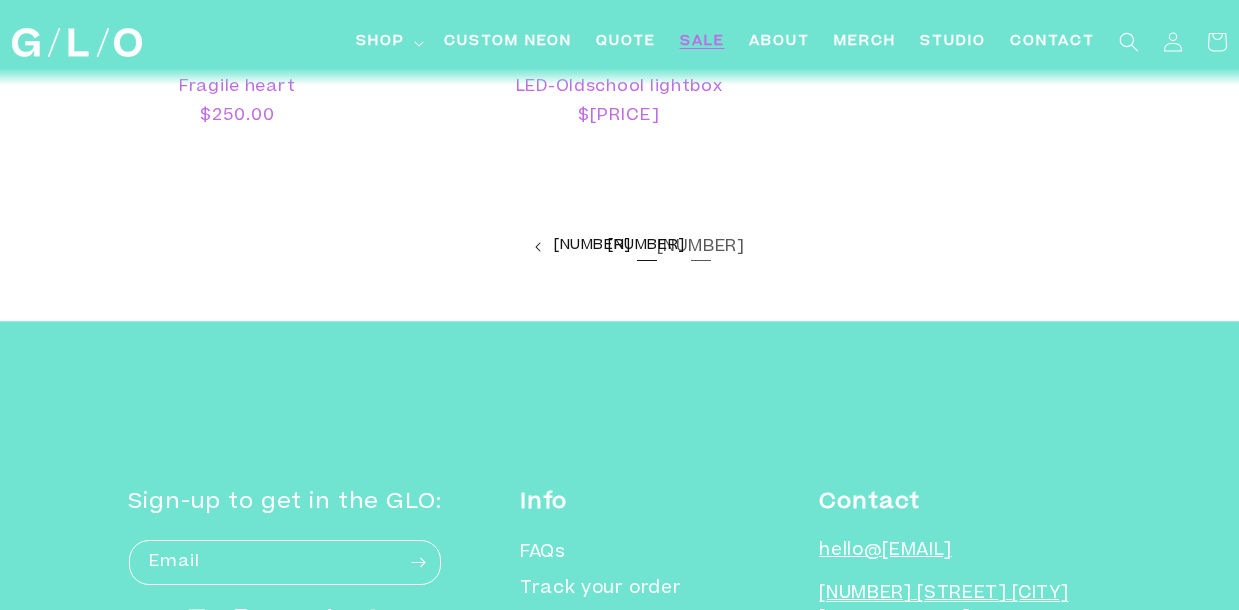 click on "2" at bounding box center (647, 247) 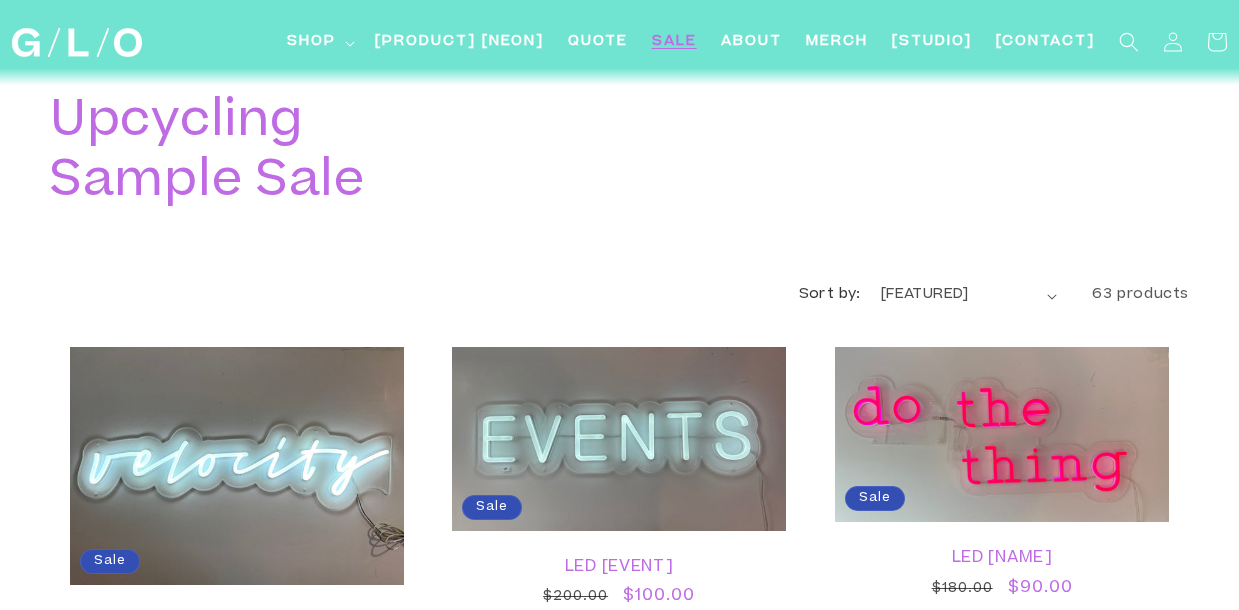scroll, scrollTop: 84, scrollLeft: 0, axis: vertical 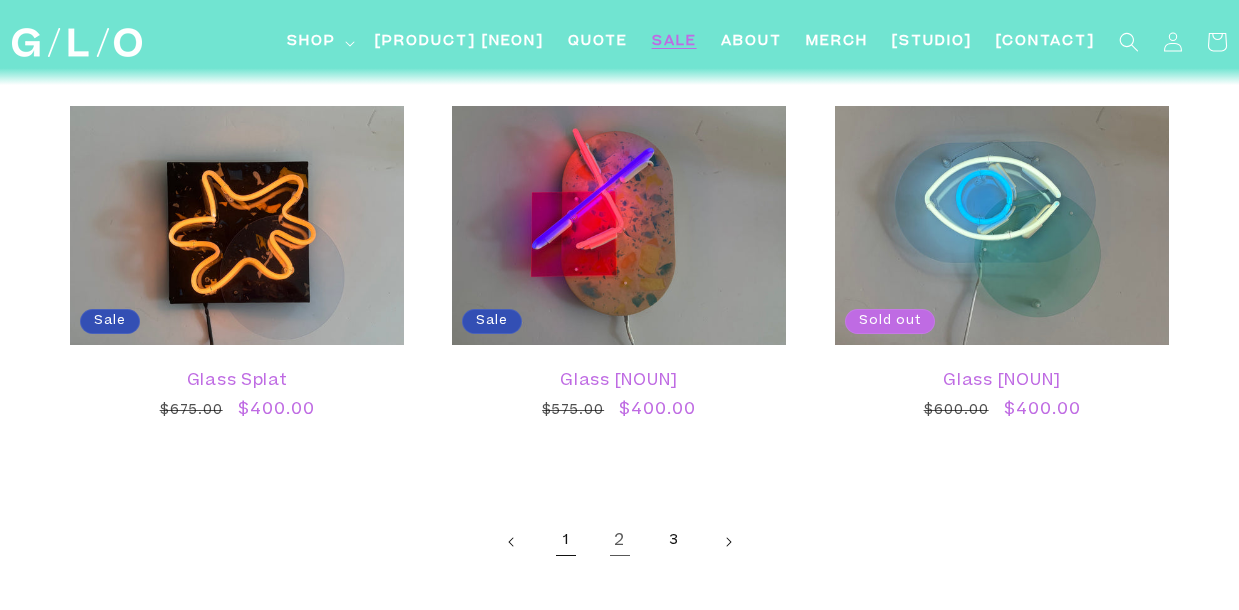 click on "1" at bounding box center [566, 542] 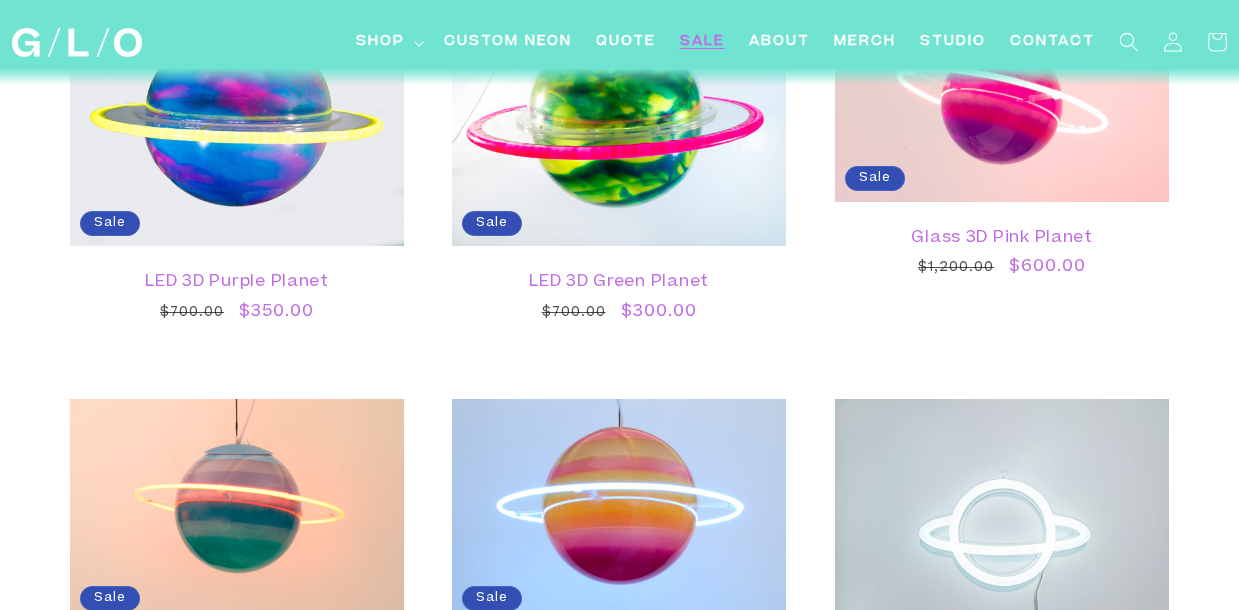scroll, scrollTop: 0, scrollLeft: 0, axis: both 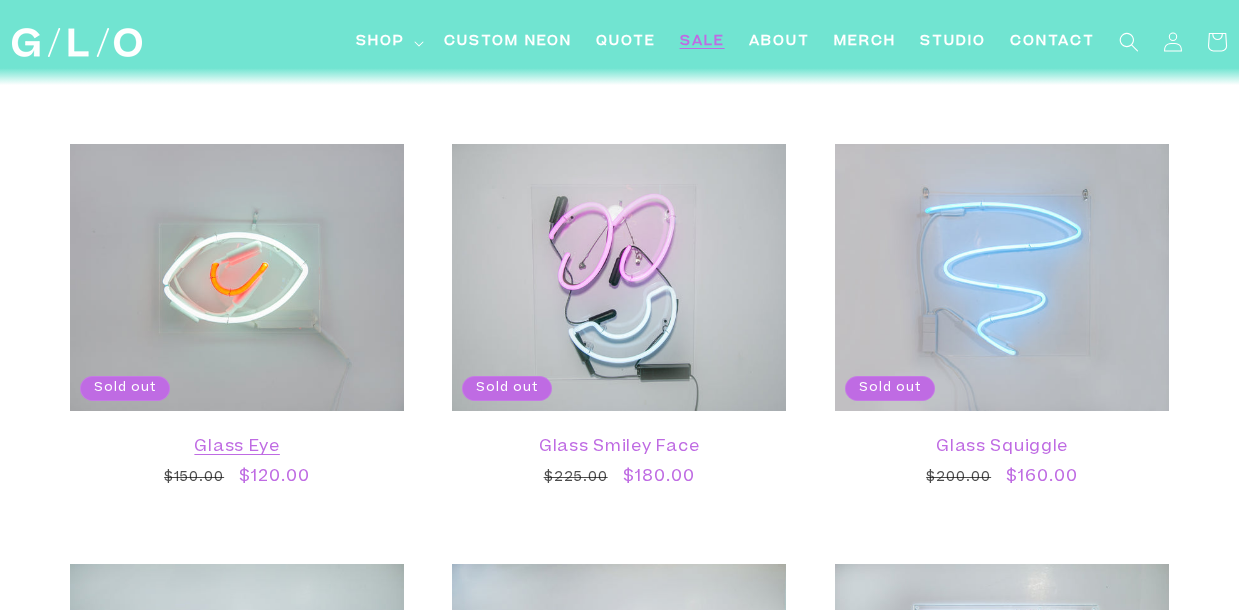 click on "Glass Eye" at bounding box center [237, 447] 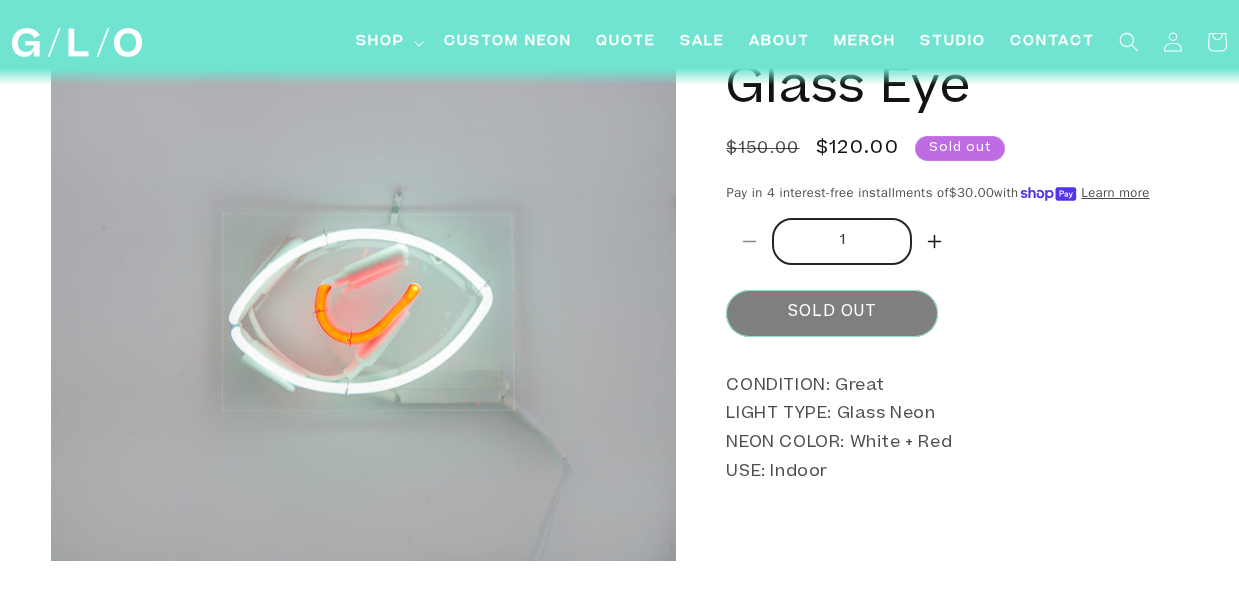 scroll, scrollTop: 79, scrollLeft: 0, axis: vertical 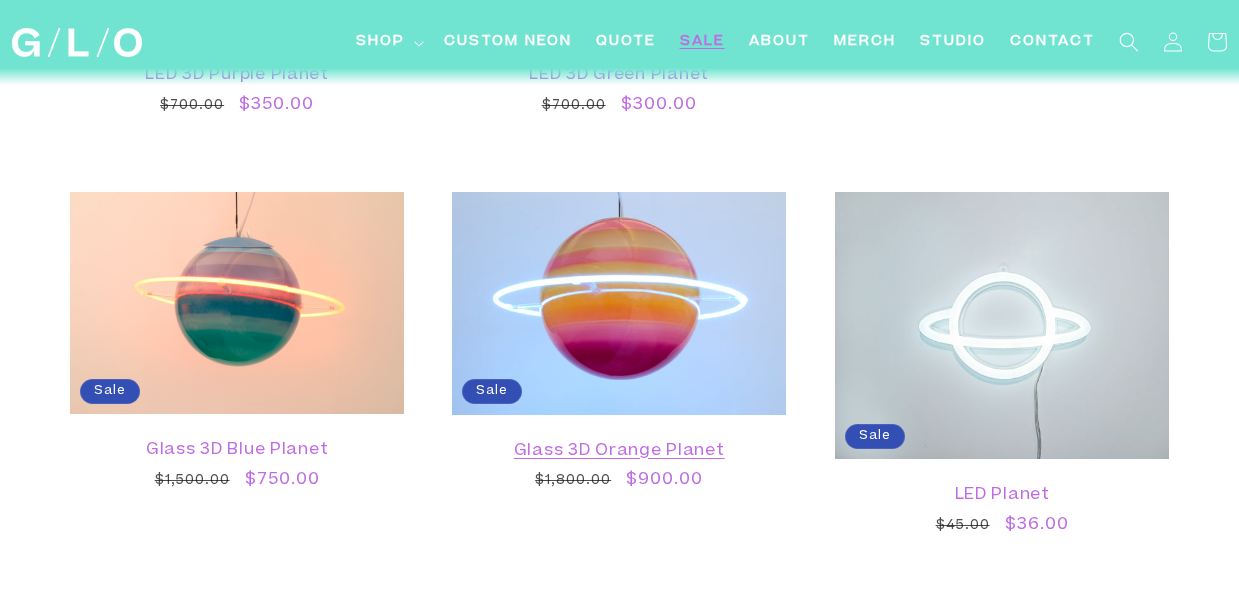 click on "Glass 3D Orange Planet" at bounding box center (619, 451) 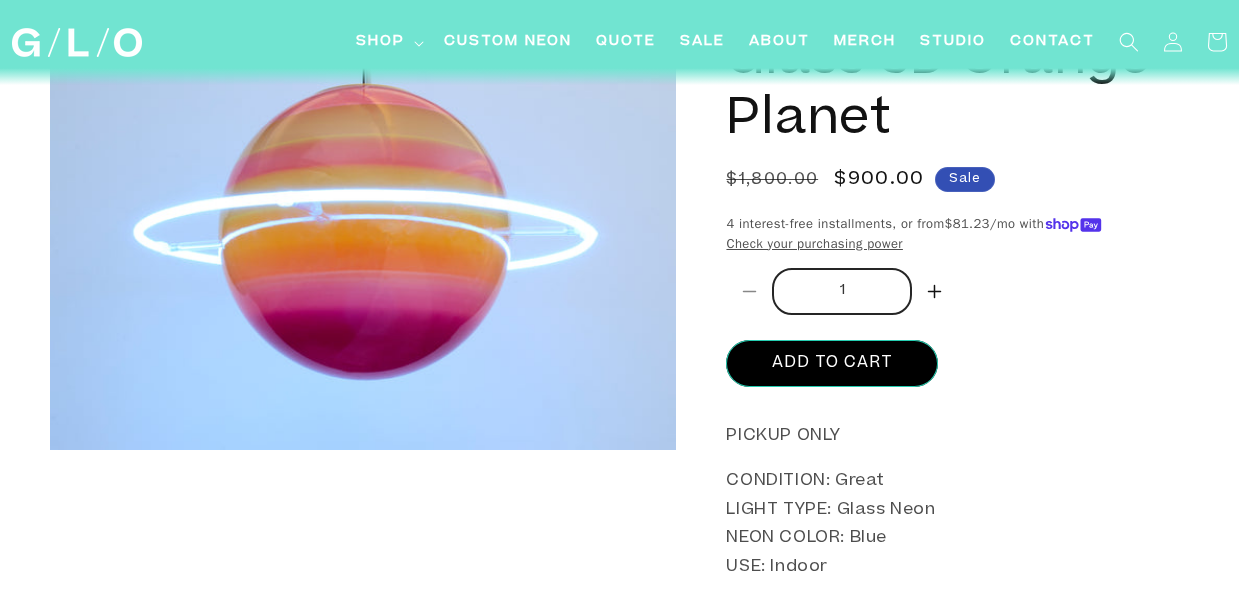 scroll, scrollTop: 0, scrollLeft: 0, axis: both 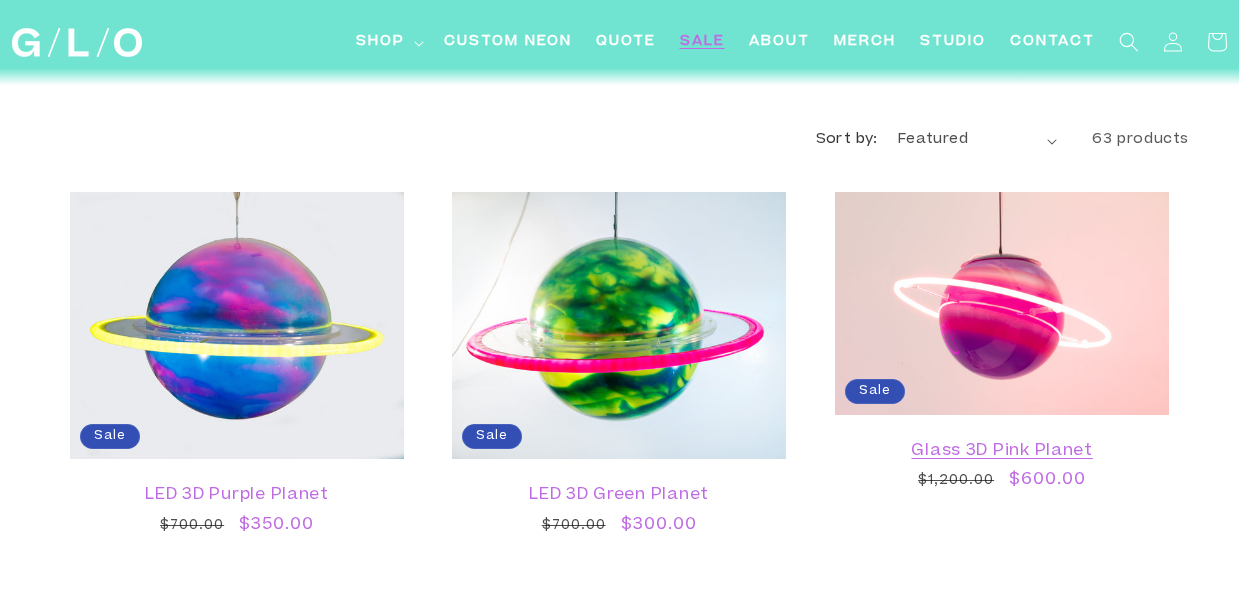 click on "Glass 3D Pink Planet" at bounding box center [1002, 451] 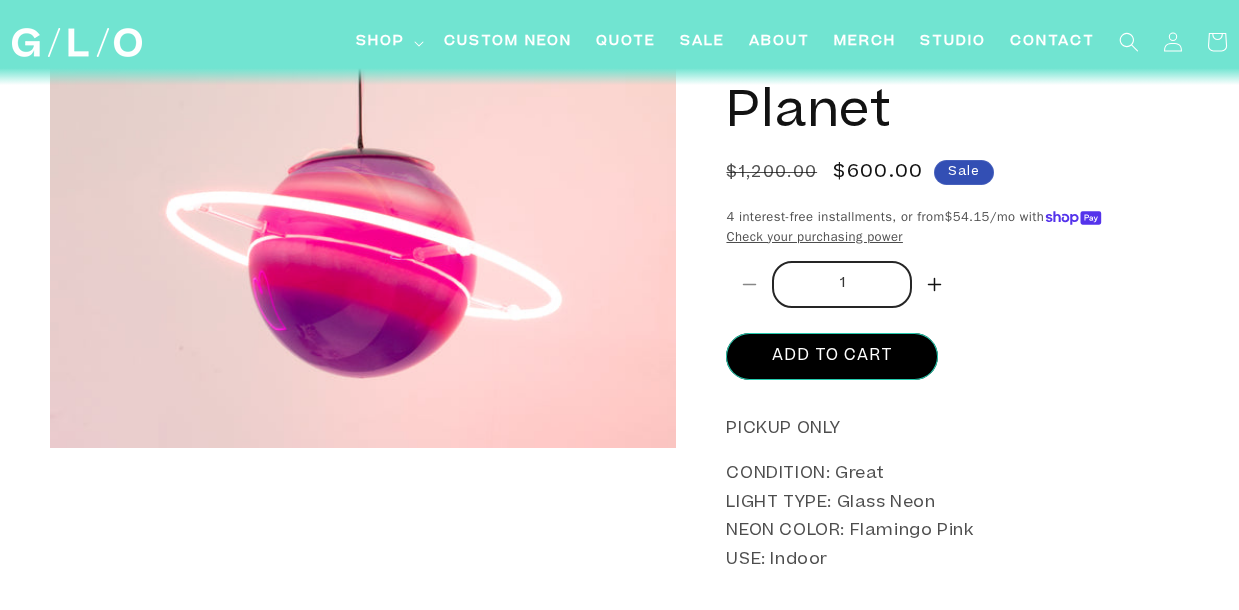 scroll, scrollTop: 131, scrollLeft: 0, axis: vertical 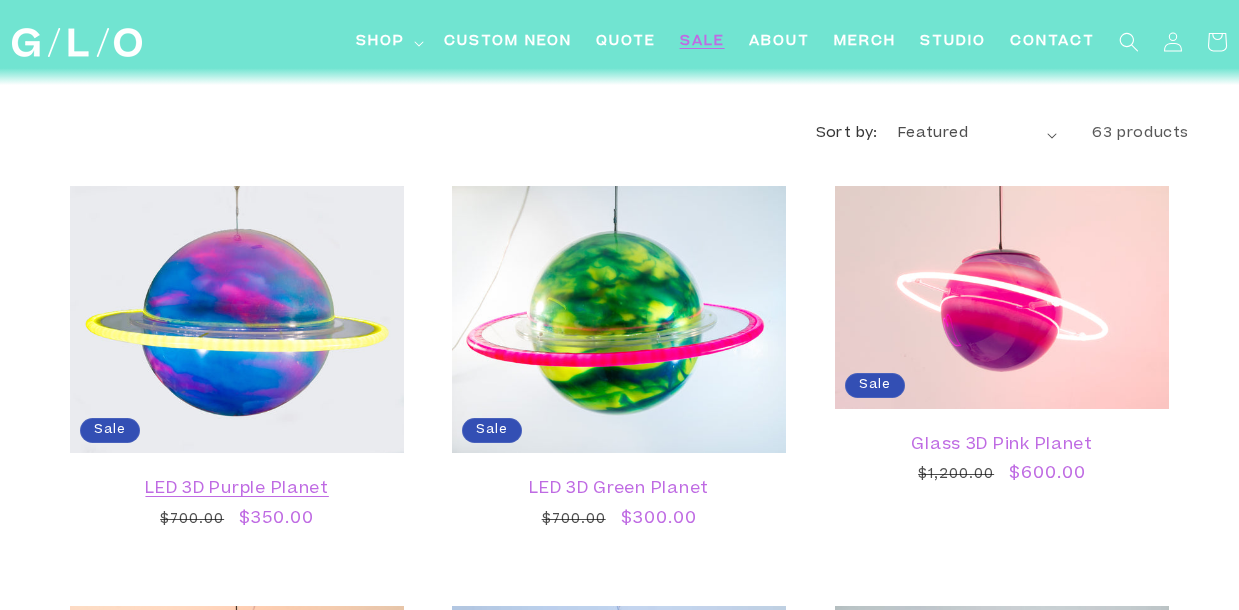 click on "LED 3D Purple Planet" at bounding box center [237, 489] 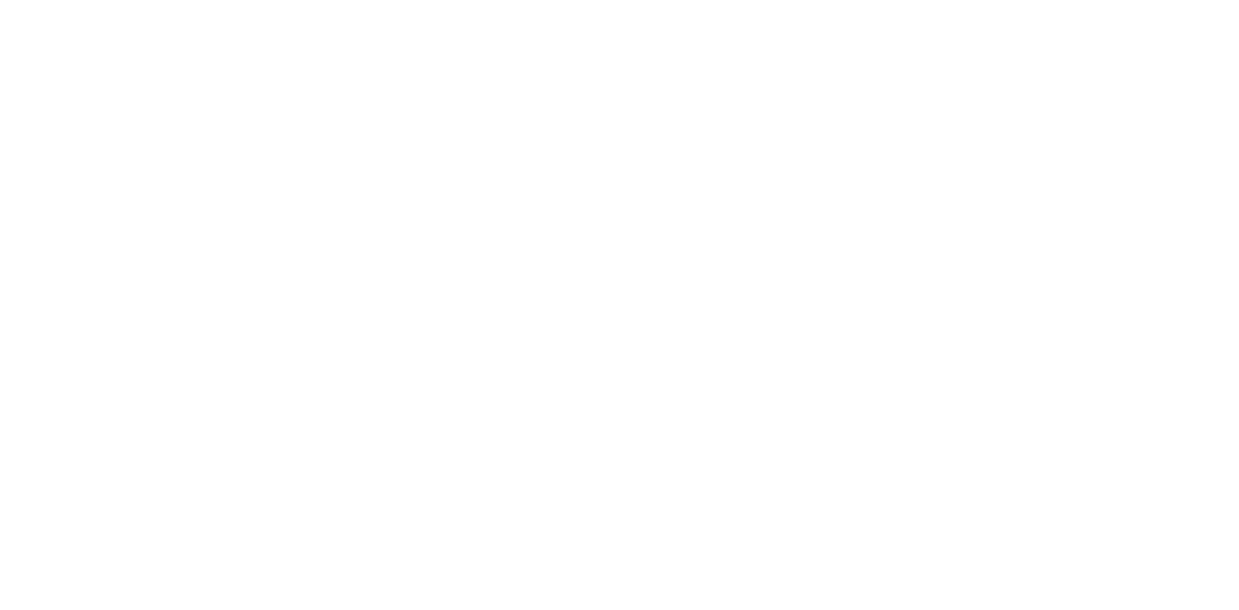 scroll, scrollTop: 0, scrollLeft: 0, axis: both 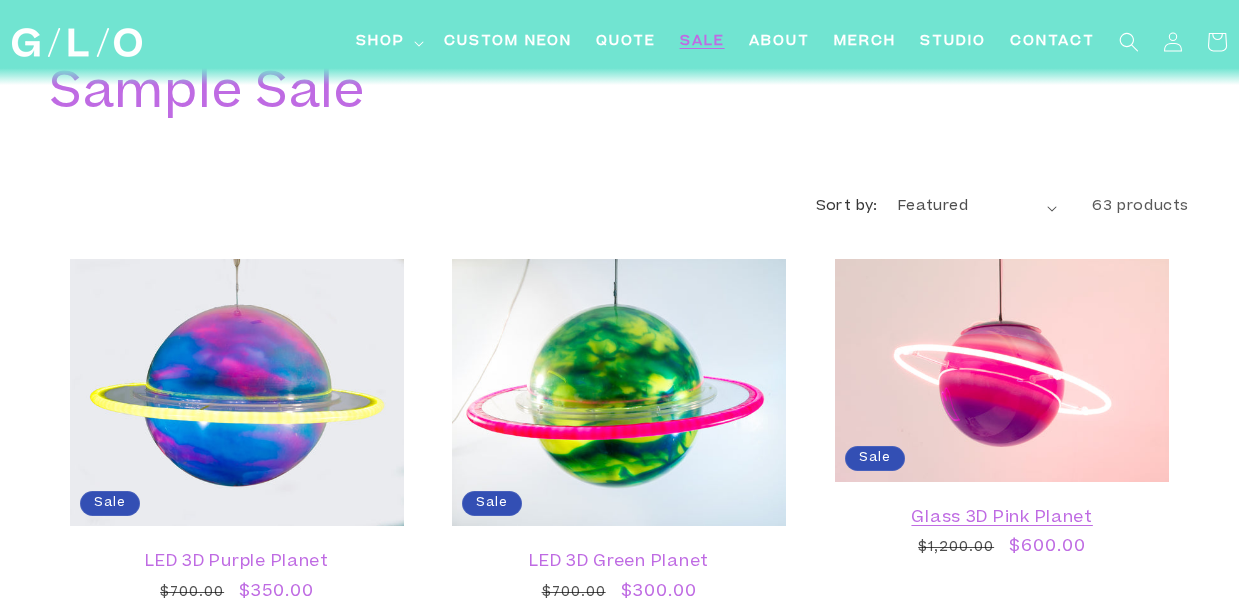 click on "Glass 3D Pink Planet" at bounding box center (1002, 518) 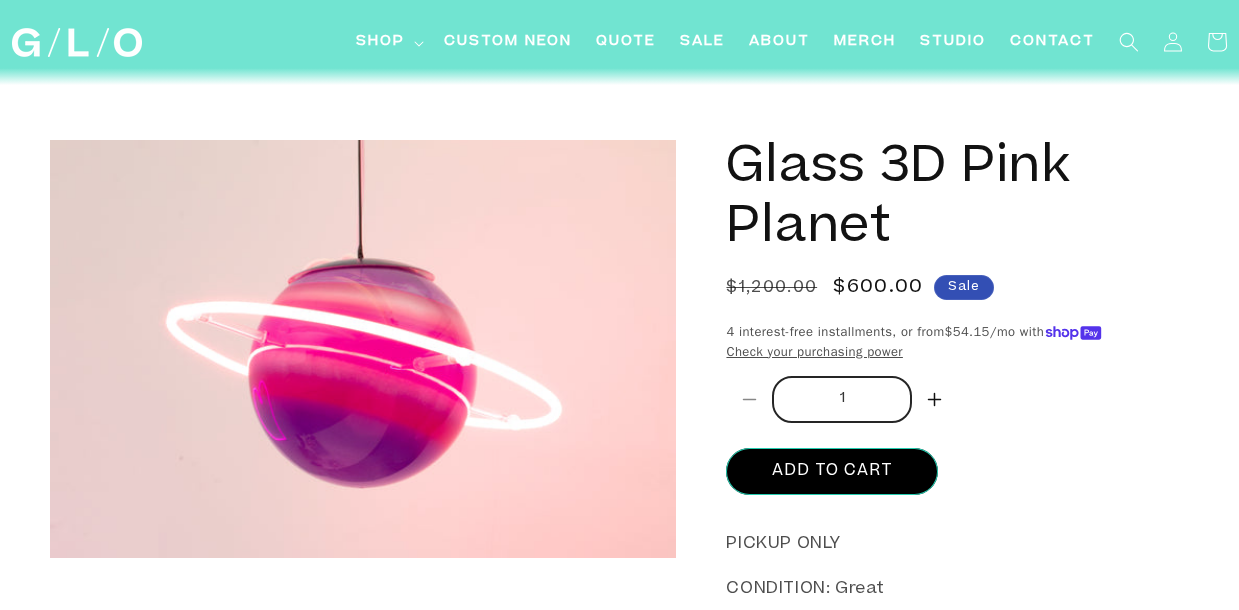 scroll, scrollTop: 0, scrollLeft: 0, axis: both 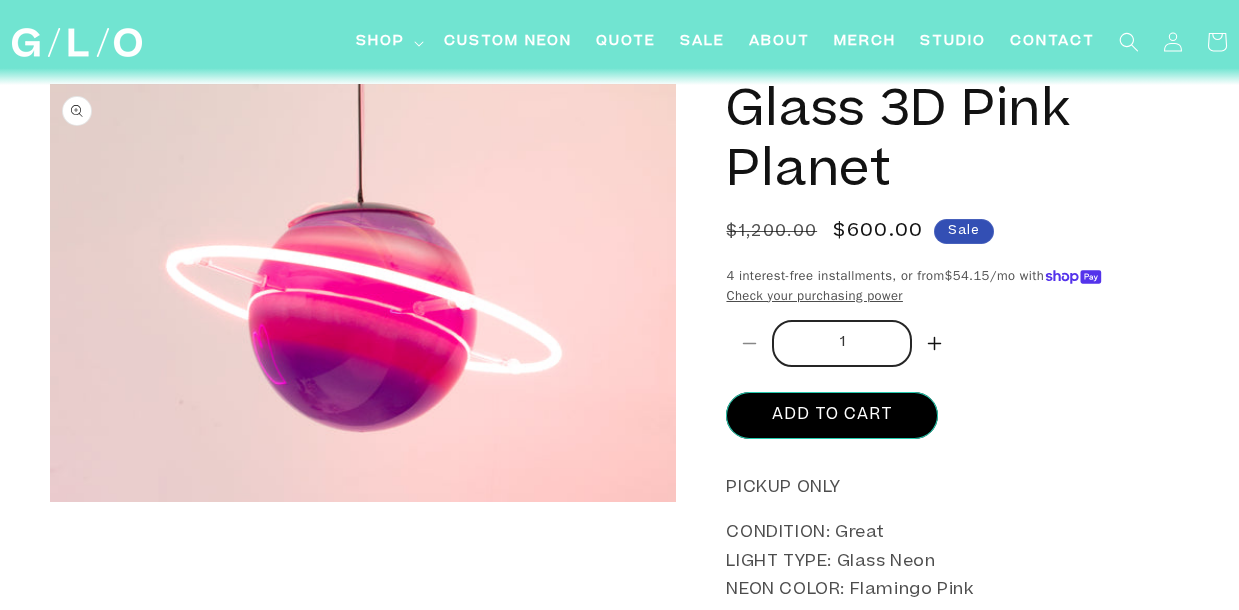 click at bounding box center (363, 293) 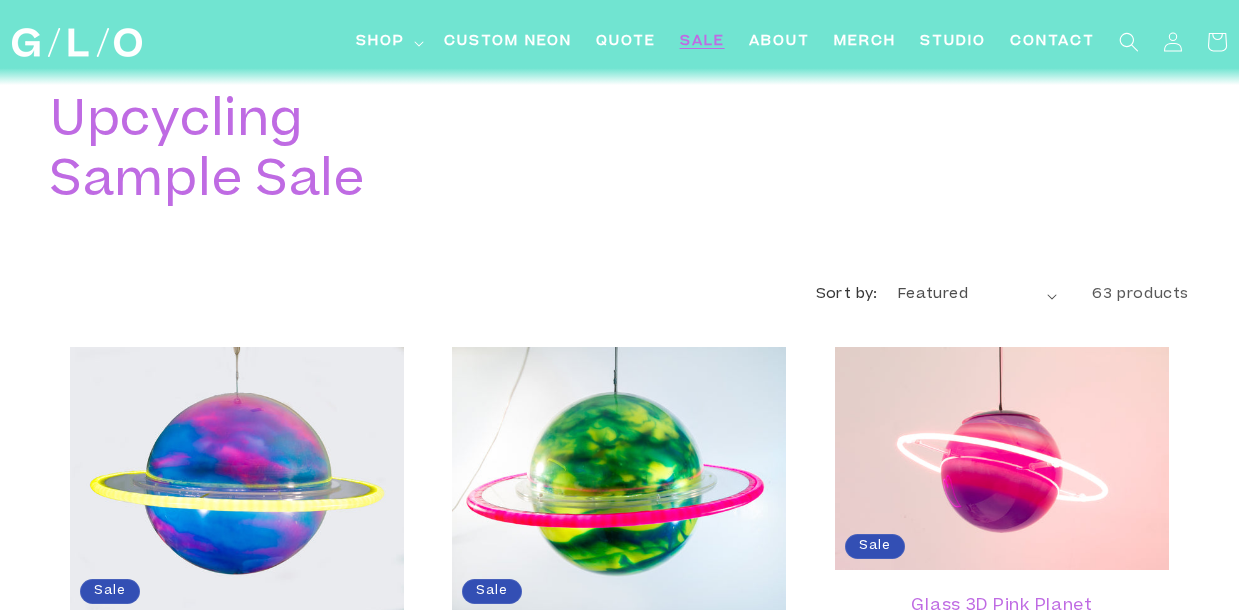 click on "Glass 3D Pink Planet" at bounding box center [1002, 606] 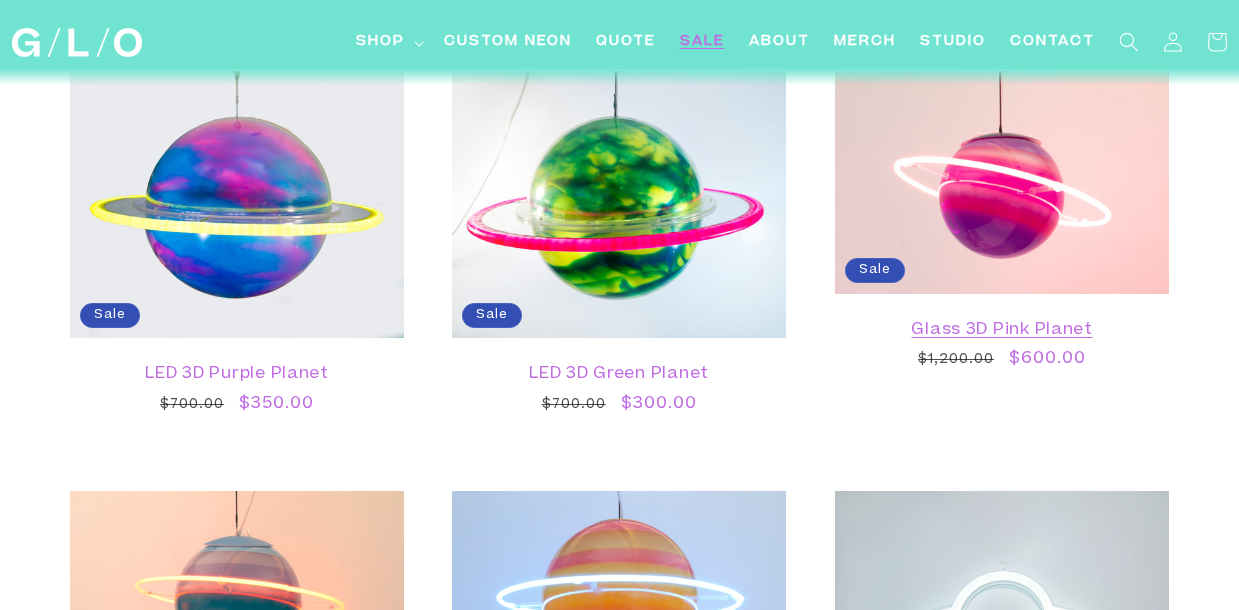scroll, scrollTop: 276, scrollLeft: 0, axis: vertical 